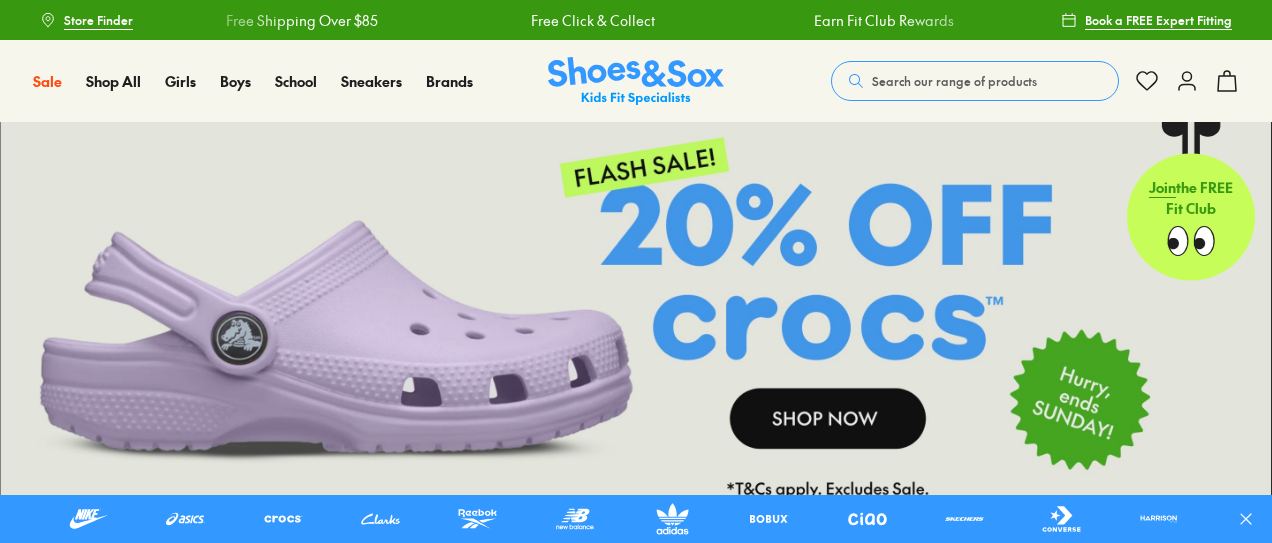 click on "Search our range of products" at bounding box center (954, 81) 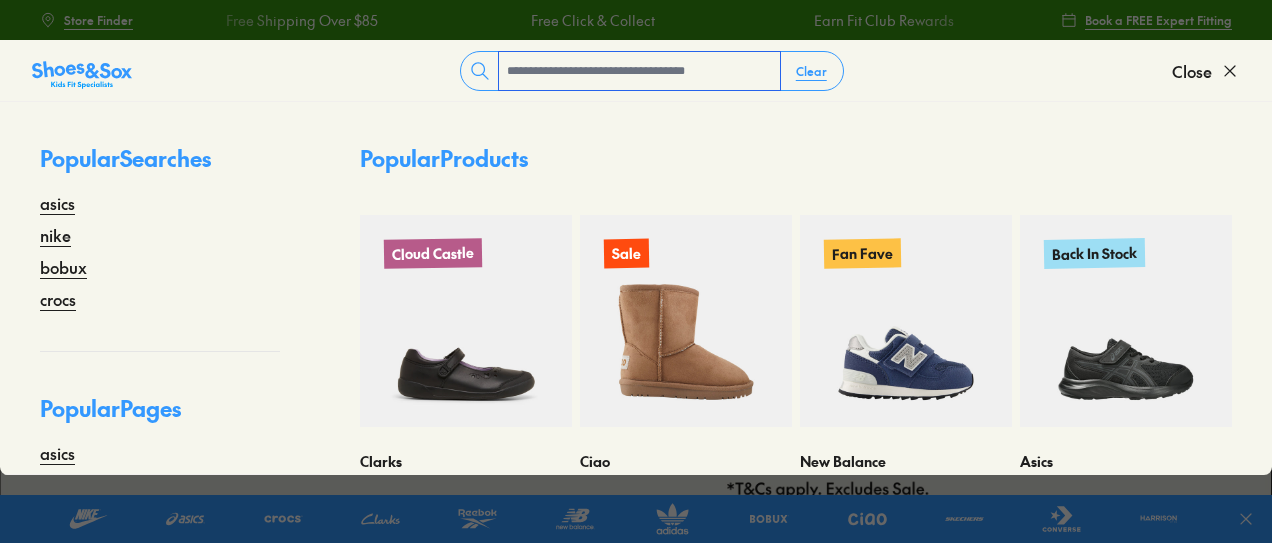 scroll, scrollTop: 0, scrollLeft: 0, axis: both 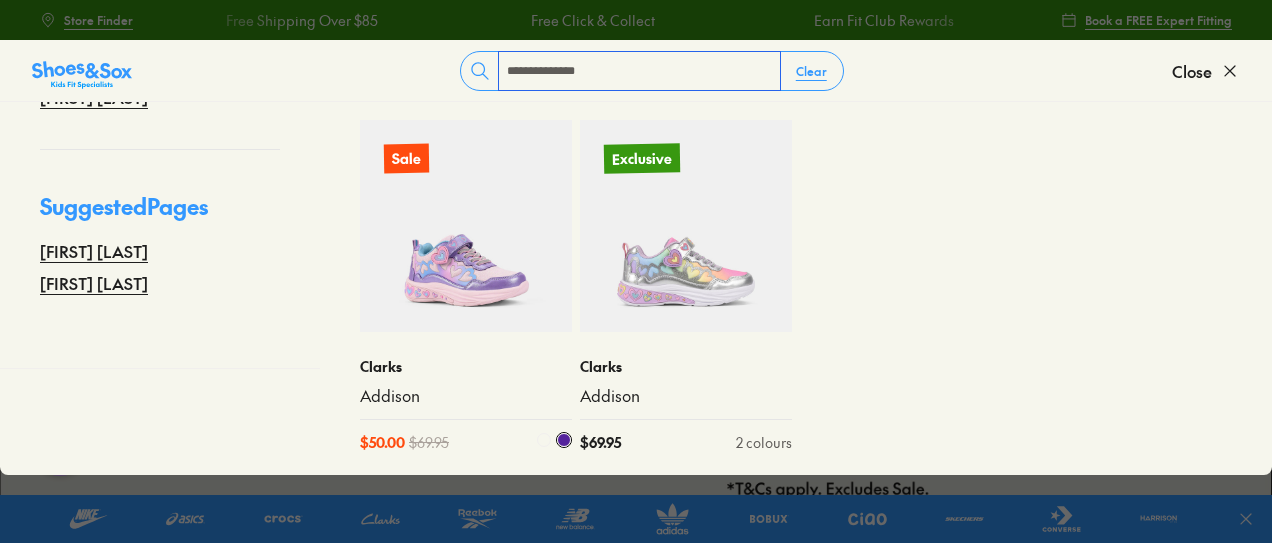 type on "**********" 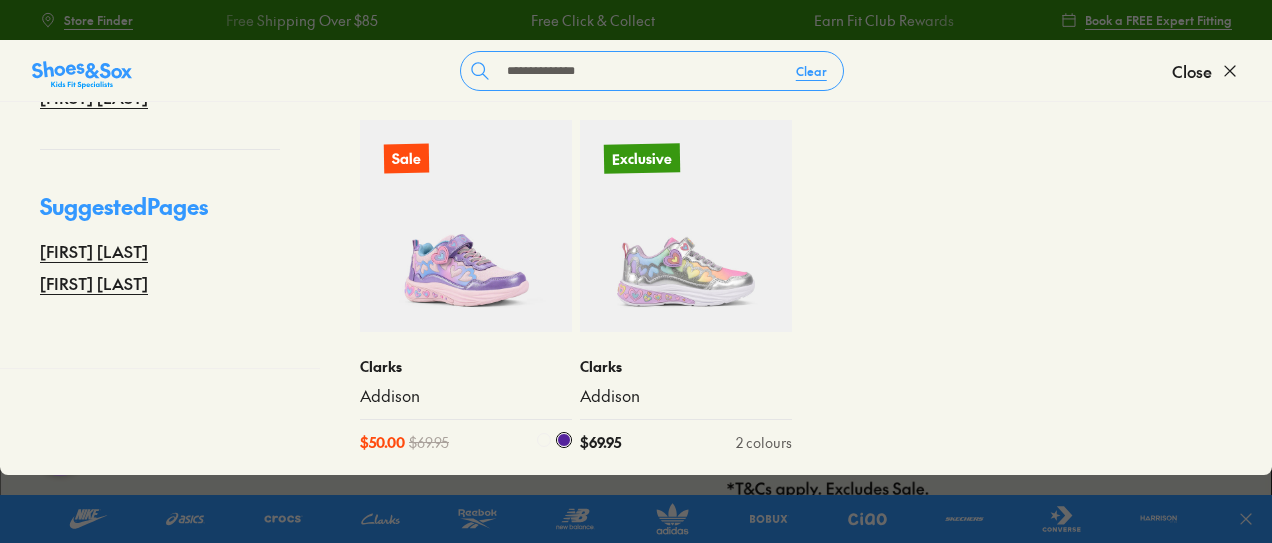 click at bounding box center [466, 226] 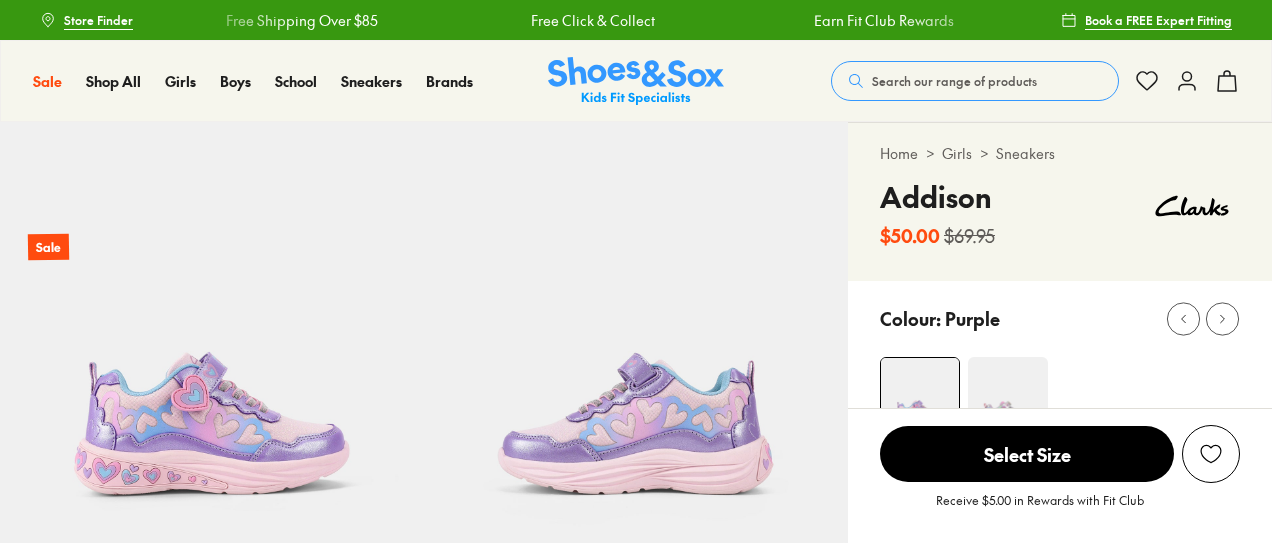 scroll, scrollTop: 0, scrollLeft: 0, axis: both 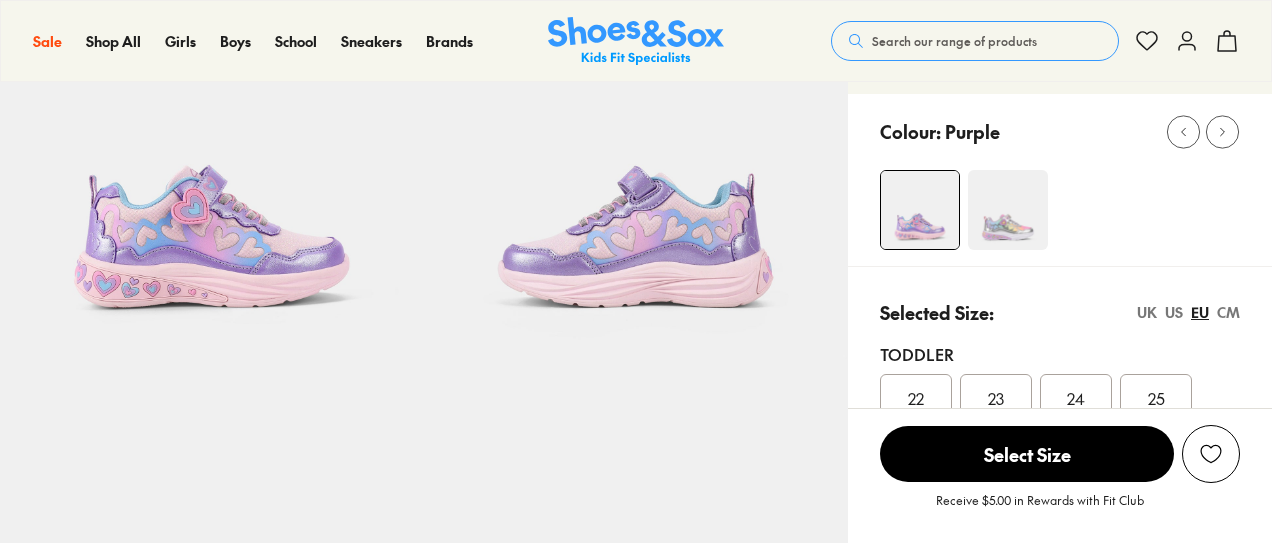 select on "*" 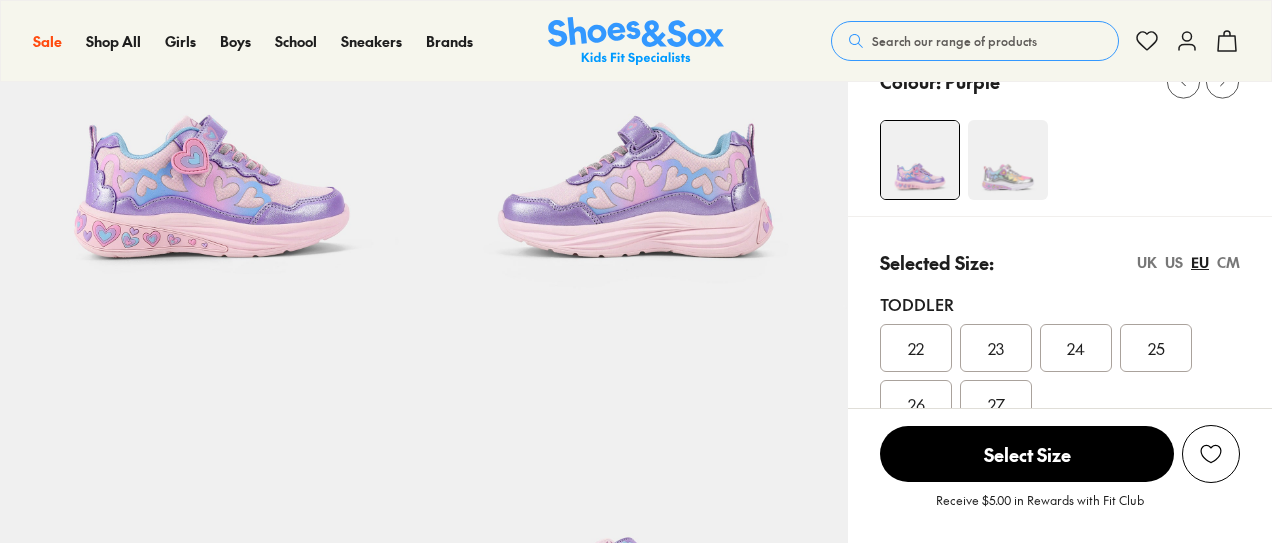 scroll, scrollTop: 0, scrollLeft: 0, axis: both 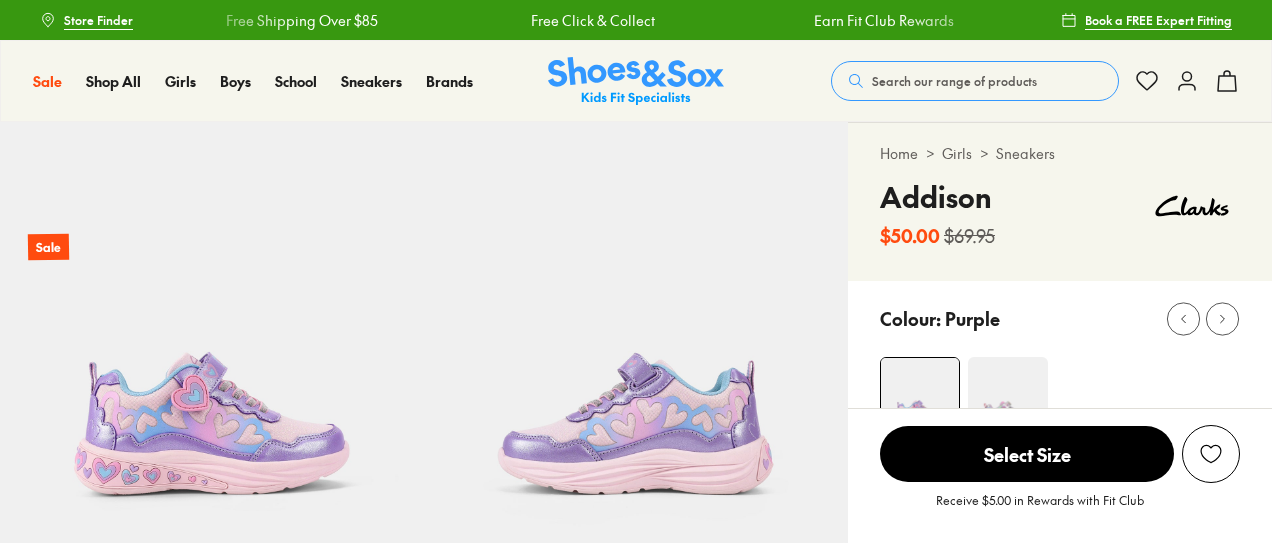 click at bounding box center [1008, 397] 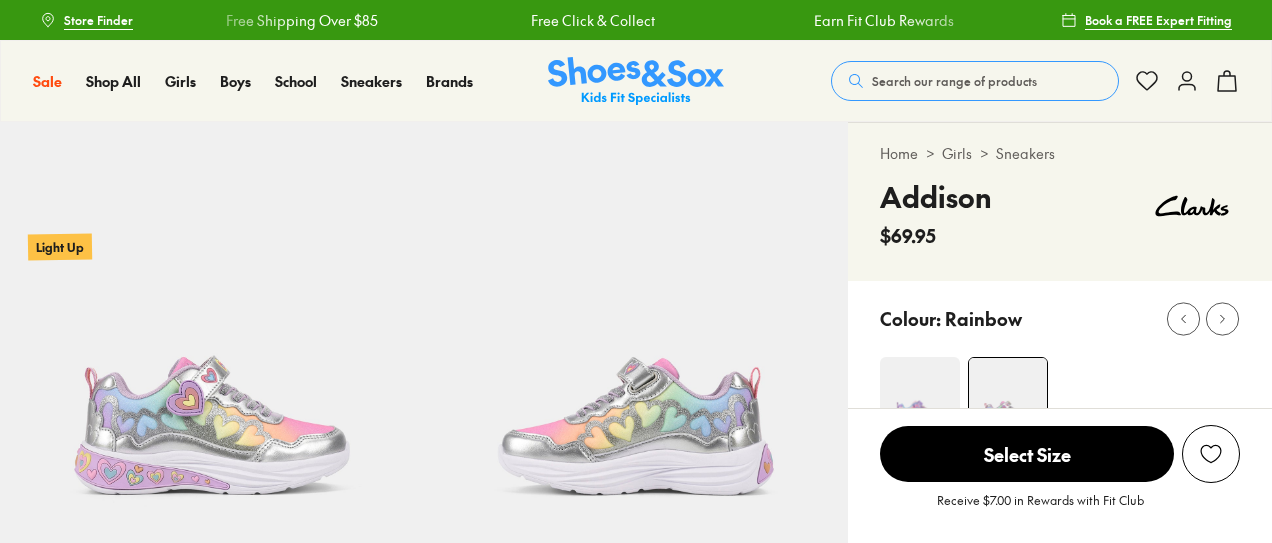 scroll, scrollTop: 0, scrollLeft: 0, axis: both 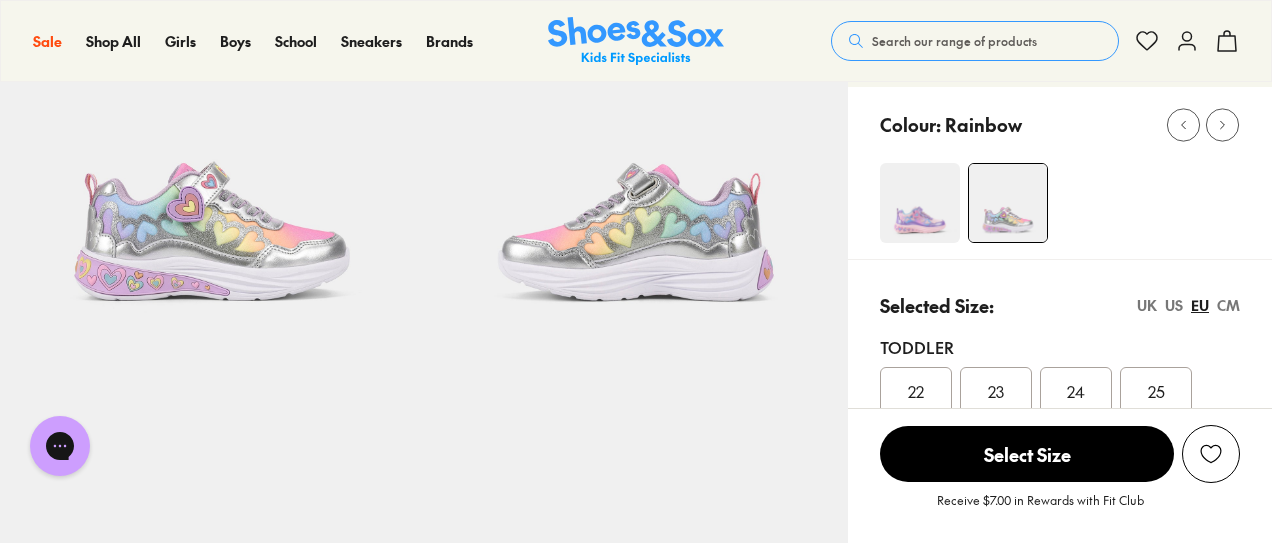 click at bounding box center (920, 203) 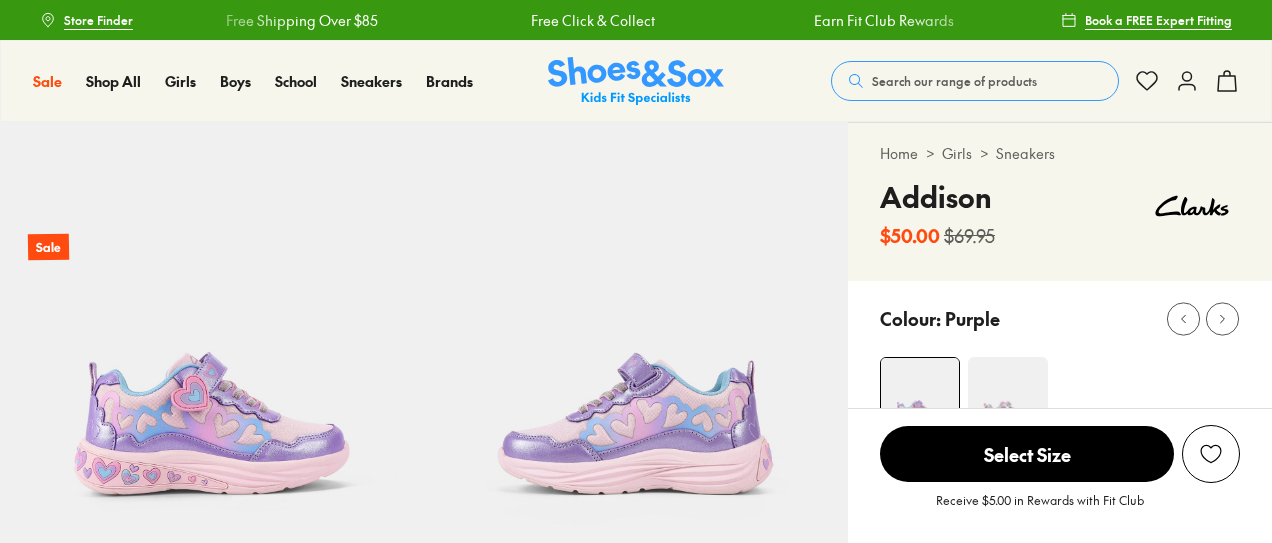 scroll, scrollTop: 0, scrollLeft: 0, axis: both 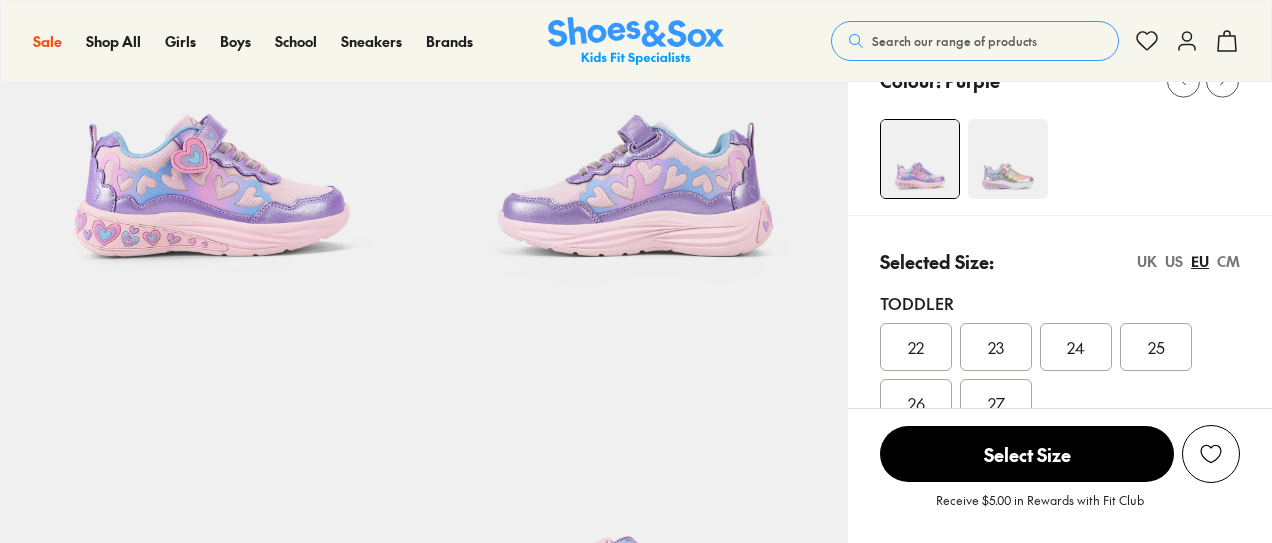 click at bounding box center [1008, 159] 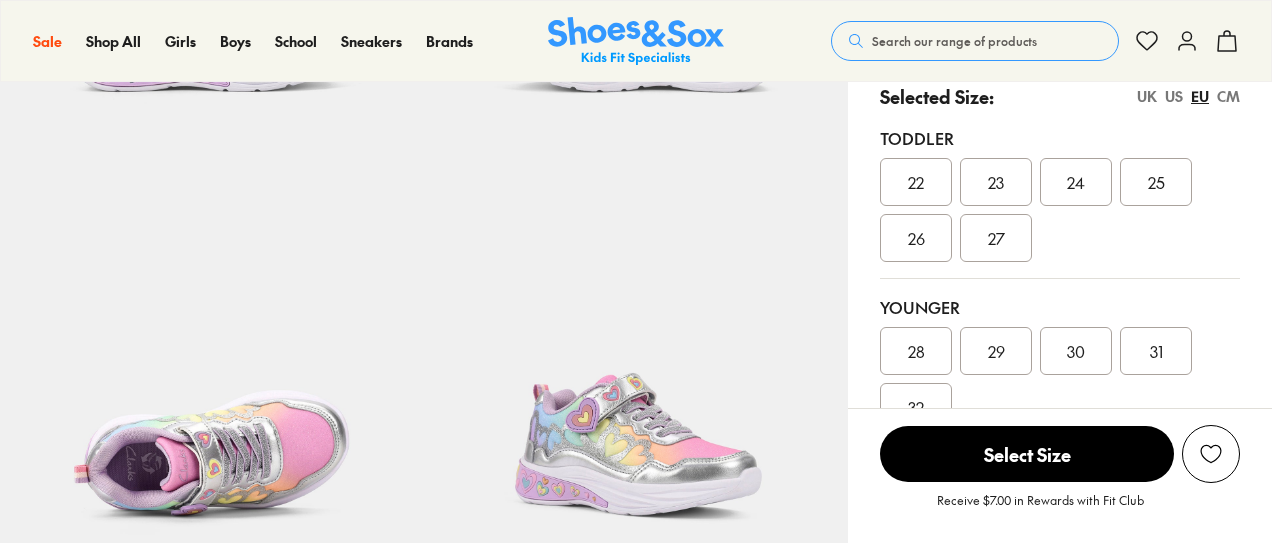 select on "*" 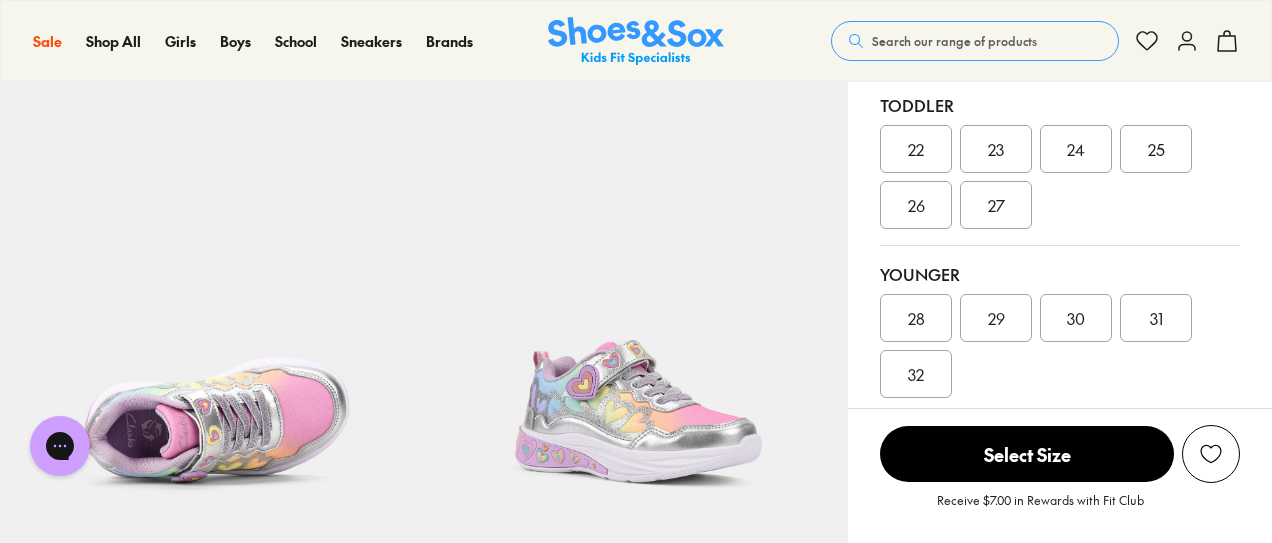 scroll, scrollTop: 0, scrollLeft: 0, axis: both 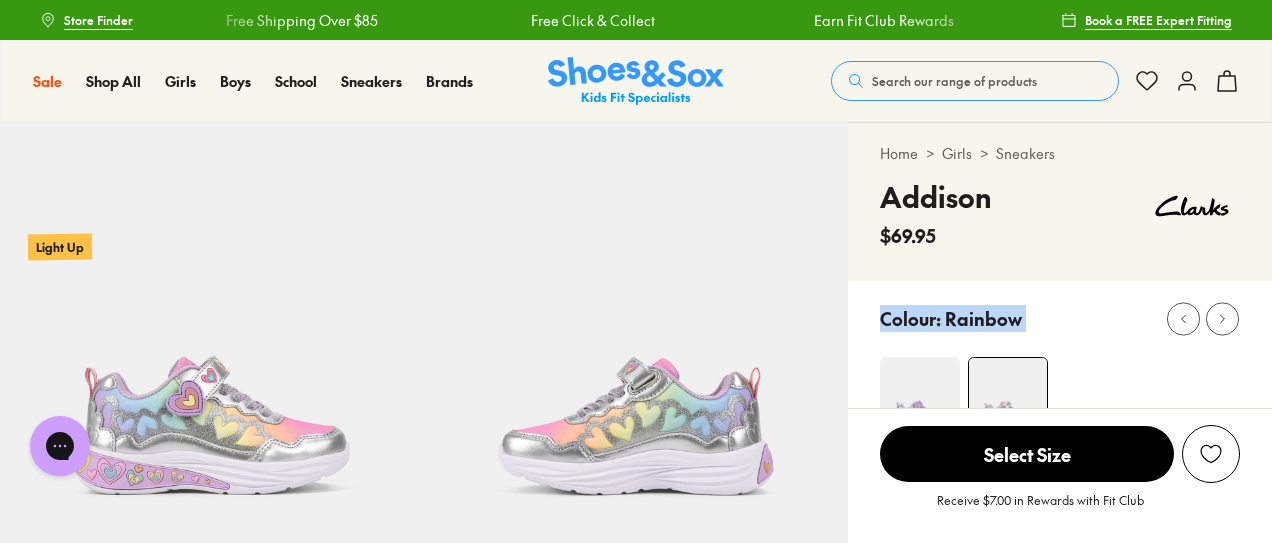 drag, startPoint x: 938, startPoint y: 413, endPoint x: 1148, endPoint y: 375, distance: 213.4104 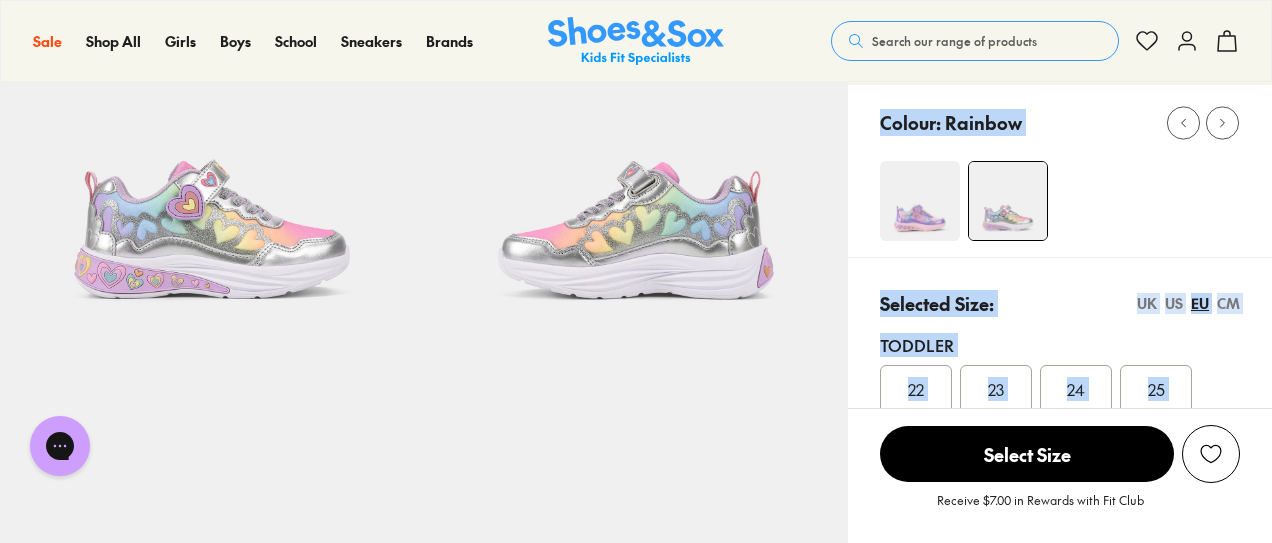 scroll, scrollTop: 205, scrollLeft: 0, axis: vertical 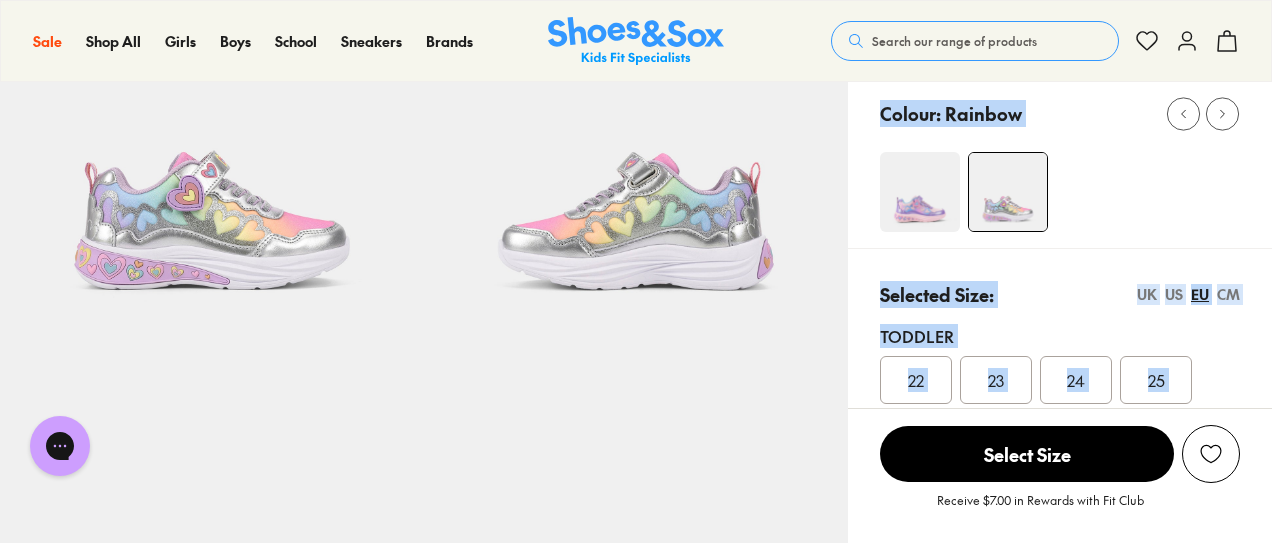 click at bounding box center (920, 192) 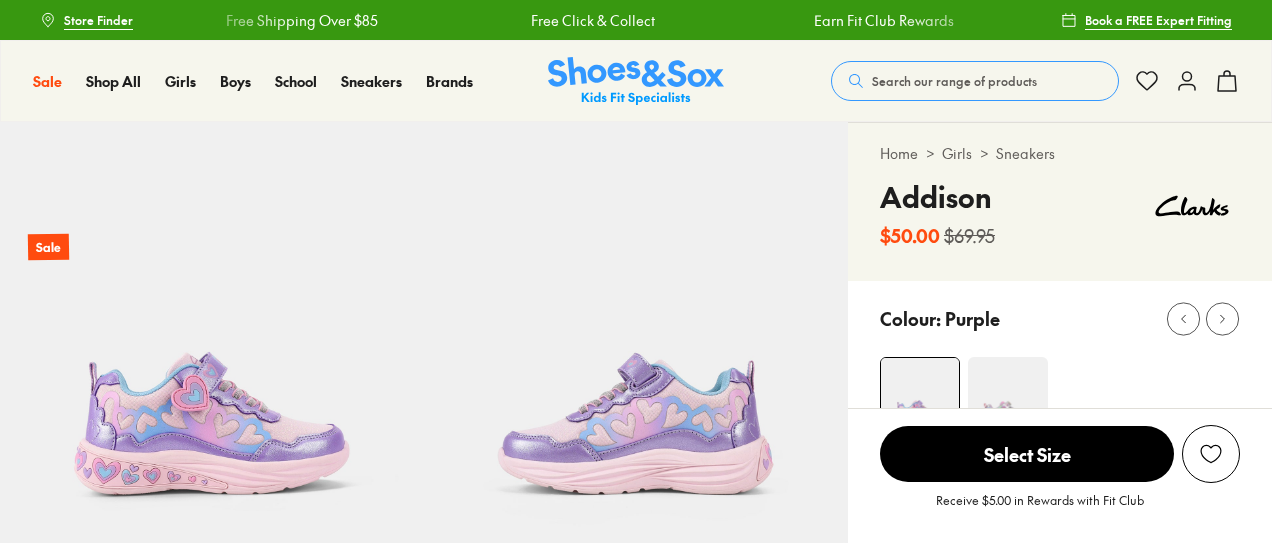 scroll, scrollTop: 0, scrollLeft: 0, axis: both 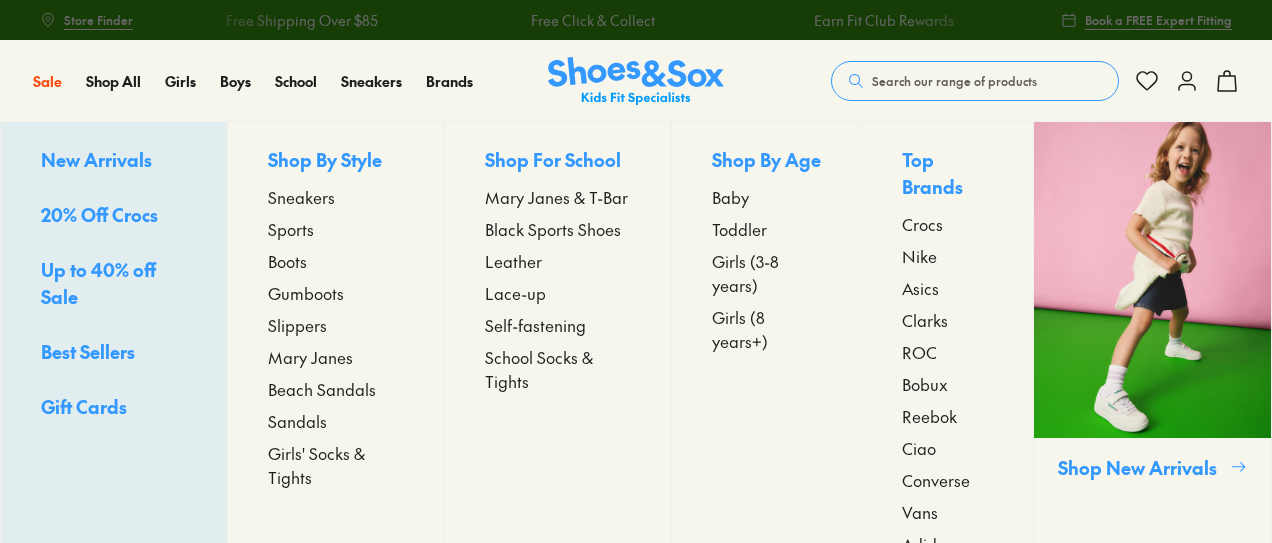 click on "Girls (8 years+)" at bounding box center [767, 329] 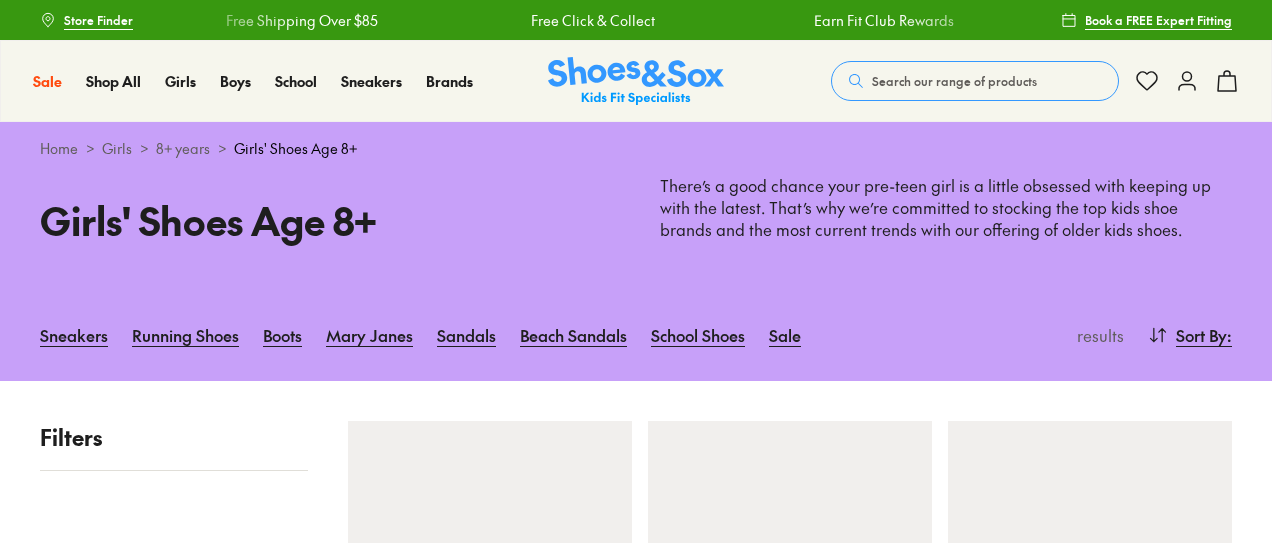 scroll, scrollTop: 0, scrollLeft: 0, axis: both 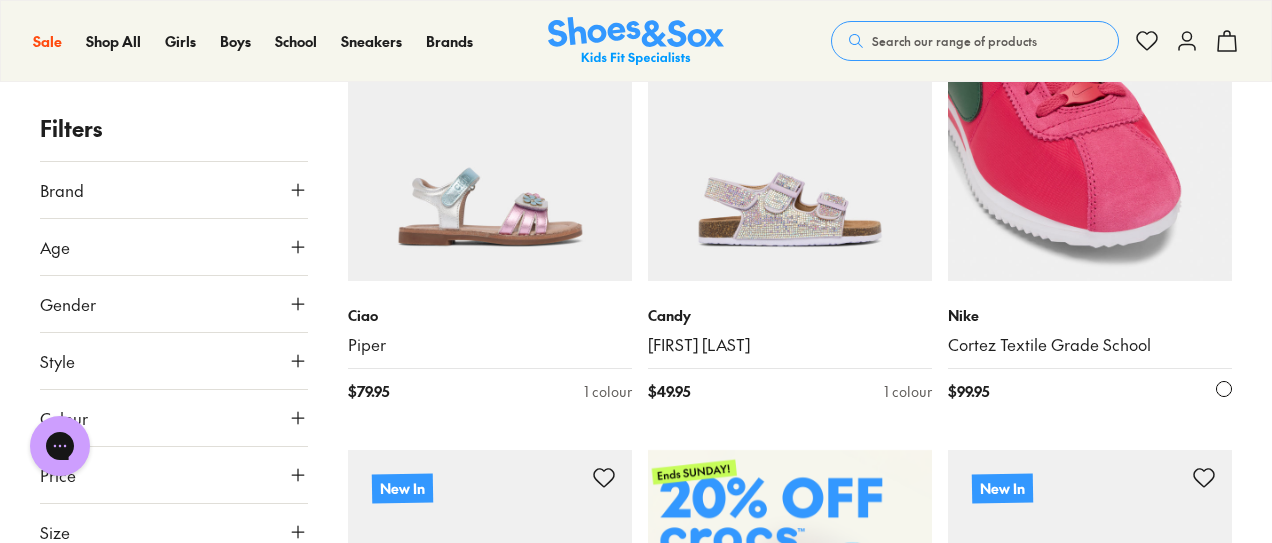 click at bounding box center [1090, 139] 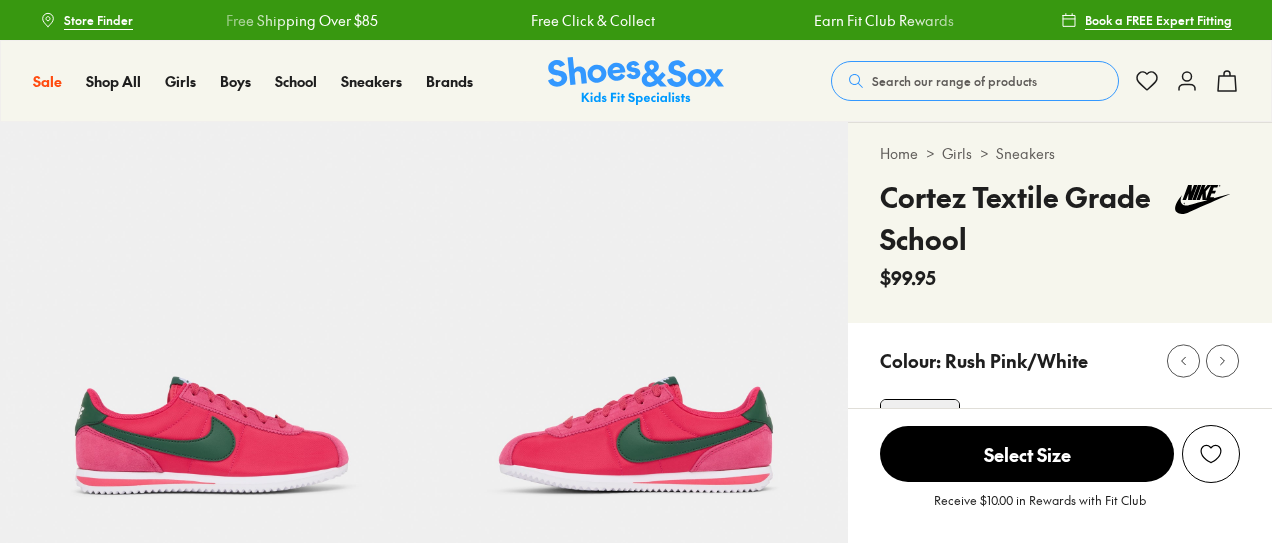 scroll, scrollTop: 0, scrollLeft: 0, axis: both 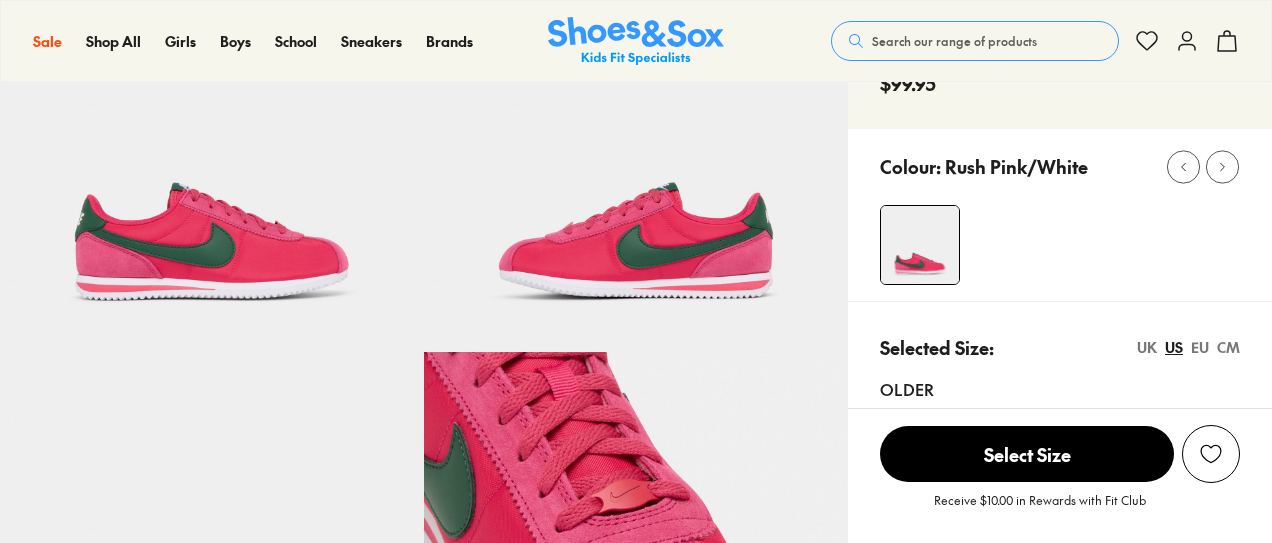 select on "*" 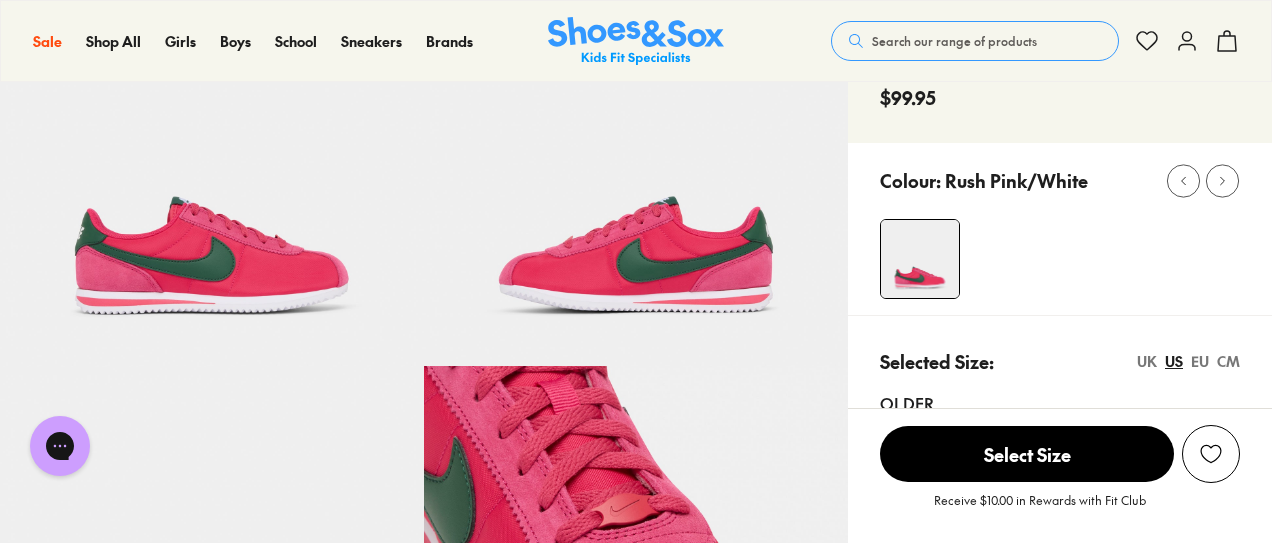 scroll, scrollTop: 0, scrollLeft: 0, axis: both 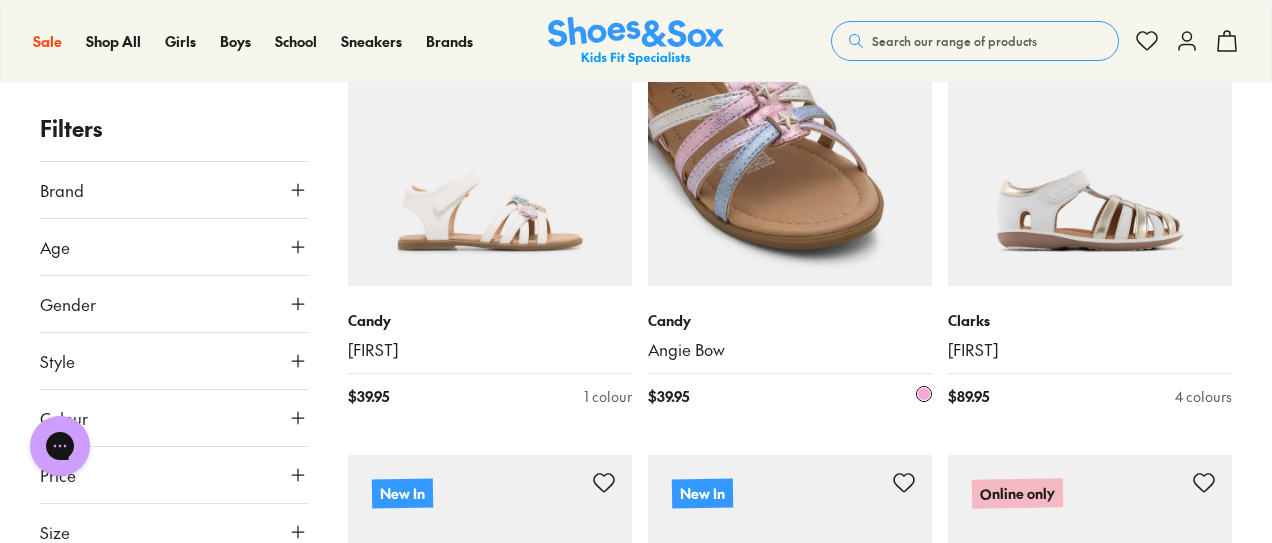 click at bounding box center (790, 144) 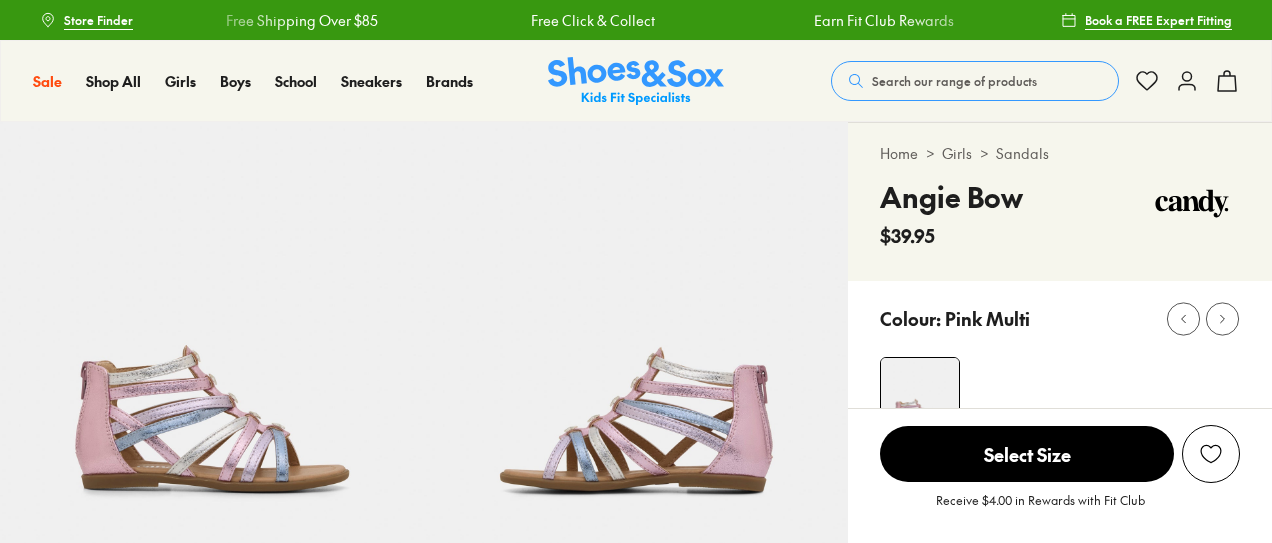 scroll, scrollTop: 0, scrollLeft: 0, axis: both 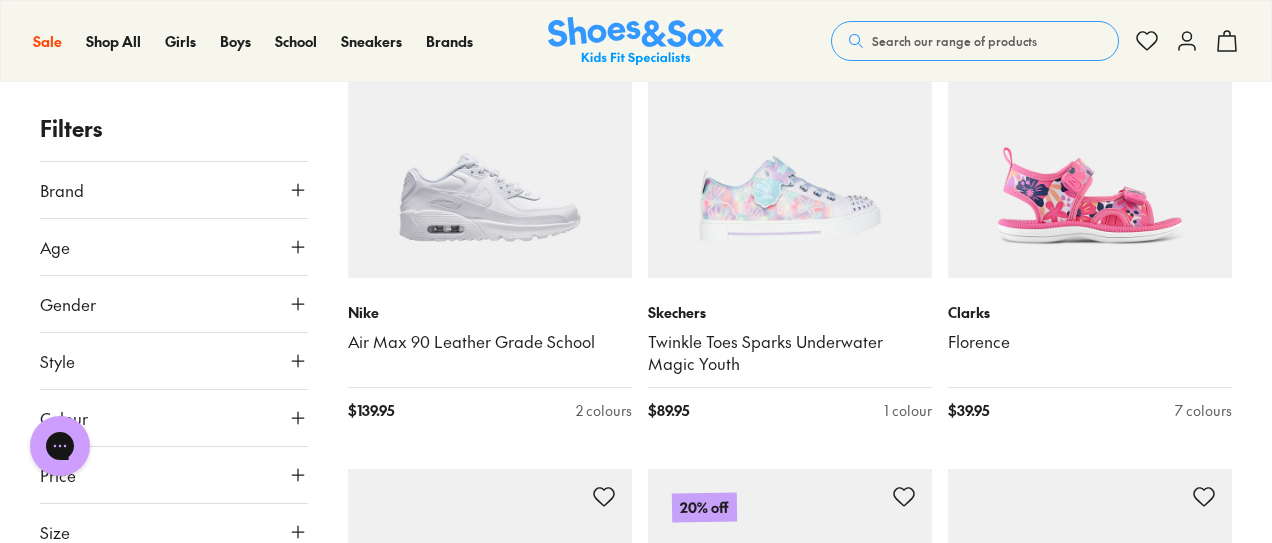 click on "Filters Brand Adidas Originals ( 12 ) Adidas Performance ( 17 ) Agatha Ruiz De La Prada ( 4 ) Asics ( 72 ) Birkenstock ( 15 ) Bobux ( 7 ) Camper ( 8 ) Candy ( 37 ) Ciao ( 31 ) Clarks ( 146 ) Converse ( 10 ) Crocs ( 19 ) Harrison ( 14 ) Jett Jones ( 1 ) Kicks ( 3 ) Miss Candy ( 3 ) New Balance ( 23 ) Nike ( 69 ) Old Soles ( 2 ) Pablosky ( 12 ) Puma ( 5 ) Reebok ( 42 ) Roc ( 17 ) Saltwater Sandals ( 5 ) Skechers ( 15 ) Startrite ( 3 ) Sun-San by Salt Water ( 1 ) Teva ( 6 ) Vans ( 5 ) Age Youth ( 293 ) Junior ( 138 ) Senior ( 132 ) Infant/Toddler ( 33 ) Adult ( 8 ) Gender All Girls Unisex Style Sneakers ( 138 ) Sport ( 131 ) Sandals ( 113 ) School ( 69 ) Boots ( 60 ) Beach Sandals ( 45 ) Shoes ( 28 ) Gumboots ( 15 ) Slippers ( 5 ) Colour Black ( 163 ) Pink ( 111 ) White ( 108 ) Purple ( 53 ) Blue ( 29 ) Brown ( 24 ) Neutrals ( 18 ) Multi Colour ( 15 ) Red ( 12 ) Gold ( 10 ) Grey ( 10 ) Beige ( 8 ) Navy ( 8 ) Green ( 7 ) Silver ( 6 ) Light Blue ( 5 ) Orange ( 1 ) Yellow ( 1 ) Price Min $ 15 Max $ 200 Size EU UK $" at bounding box center [636, -1355] 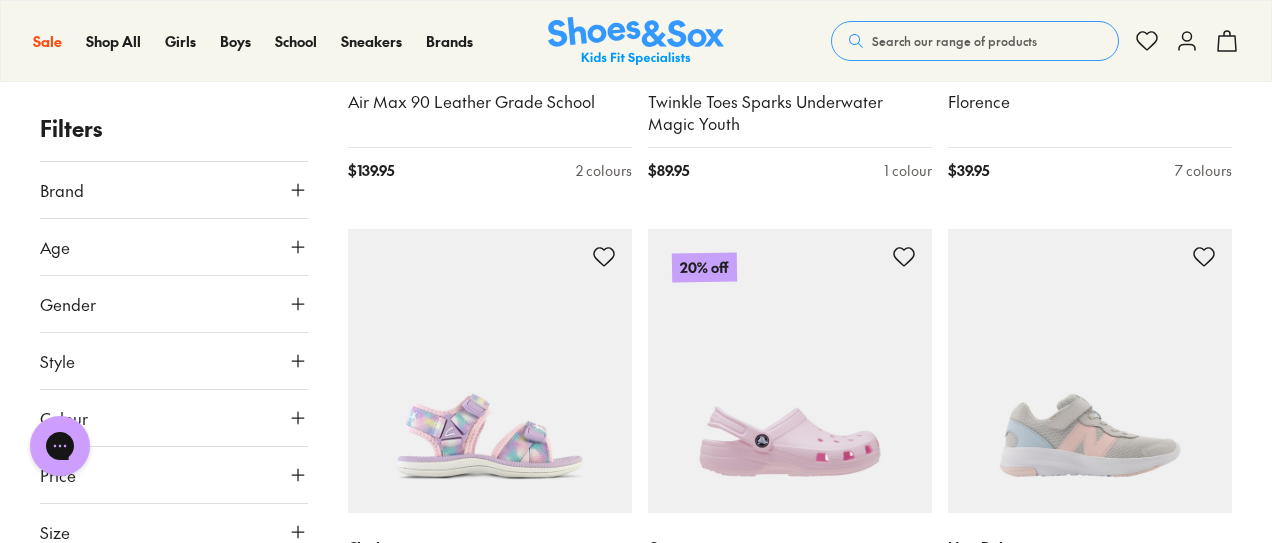 scroll, scrollTop: 7070, scrollLeft: 0, axis: vertical 